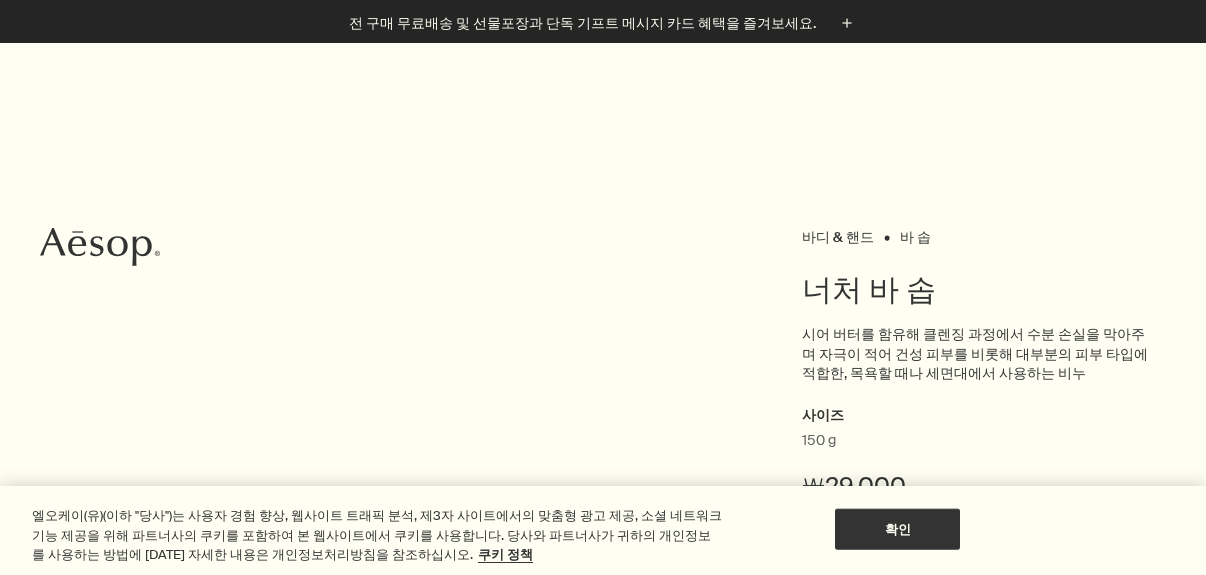 scroll, scrollTop: 499, scrollLeft: 0, axis: vertical 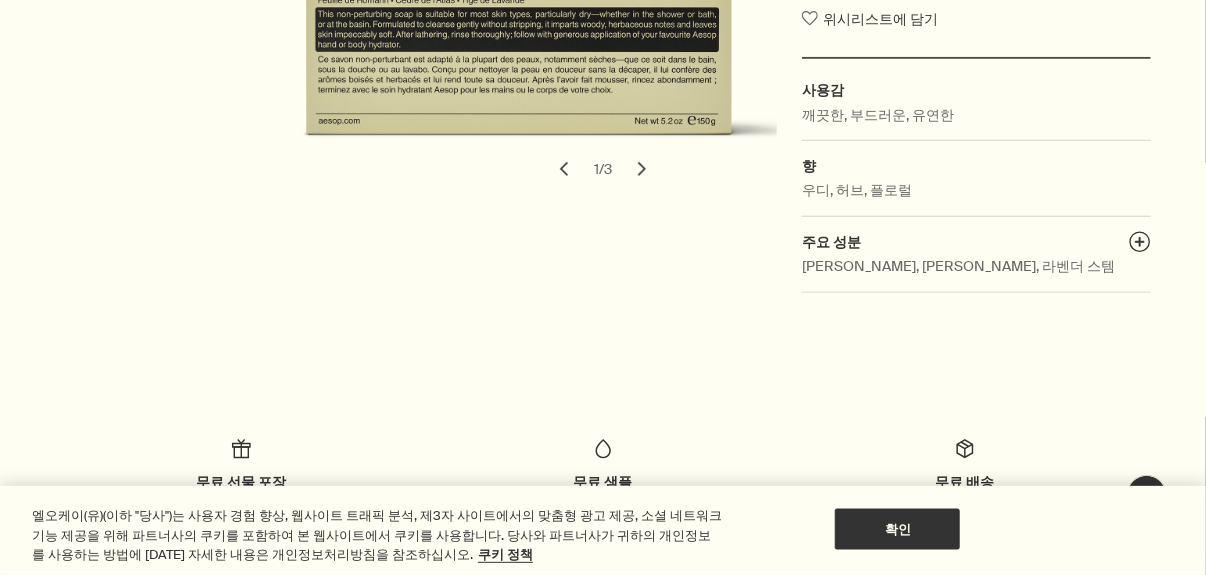 click on "chevron" at bounding box center [642, 169] 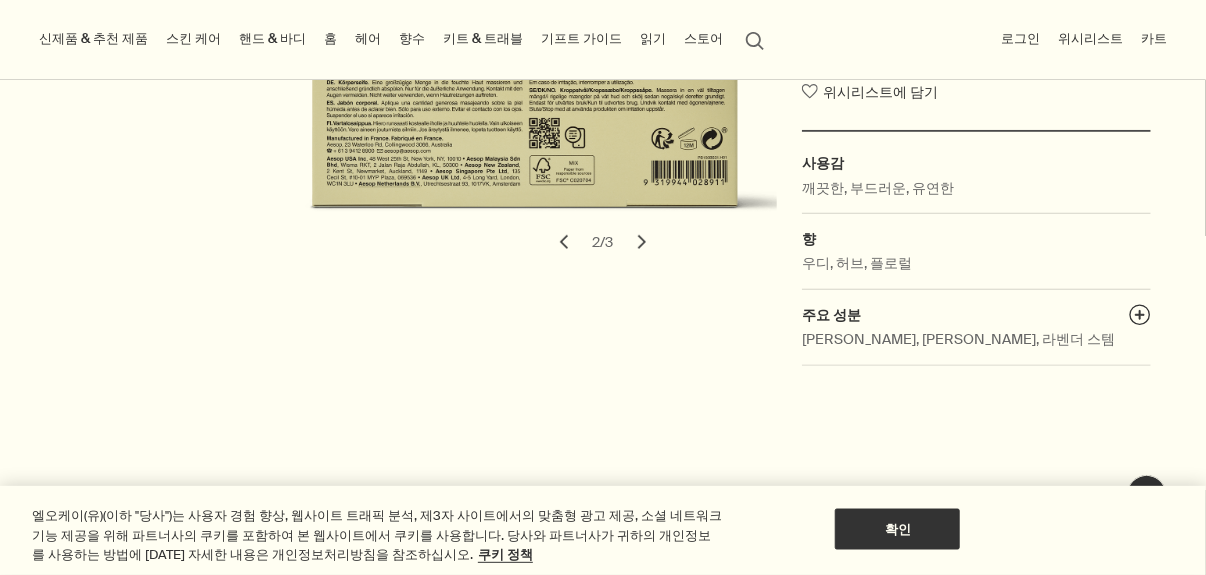 scroll, scrollTop: 499, scrollLeft: 0, axis: vertical 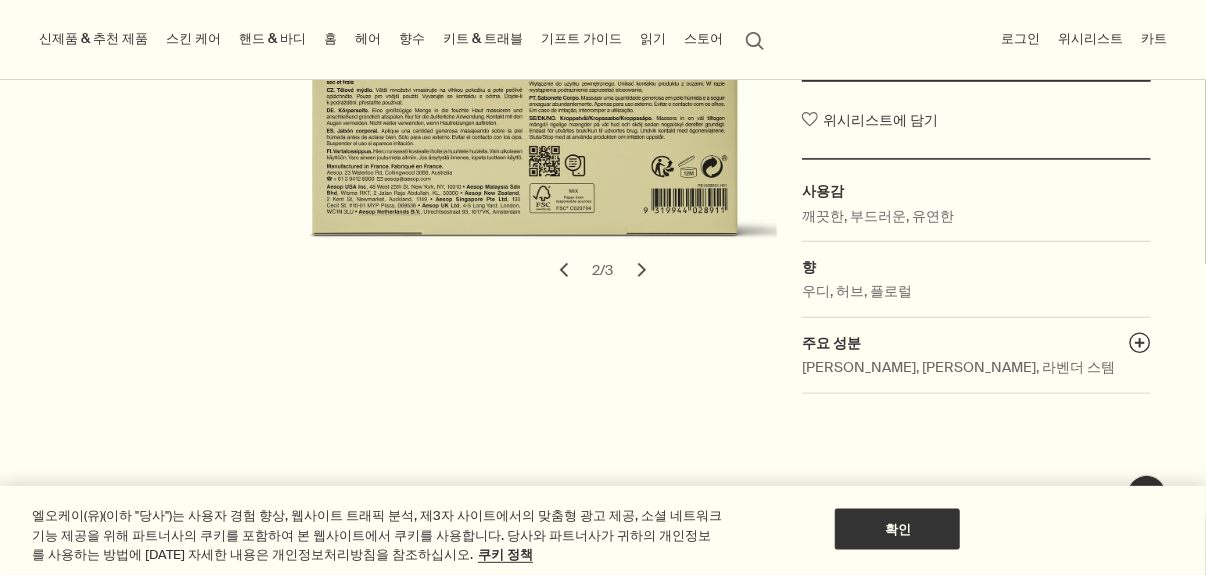 click on "chevron" at bounding box center [642, 270] 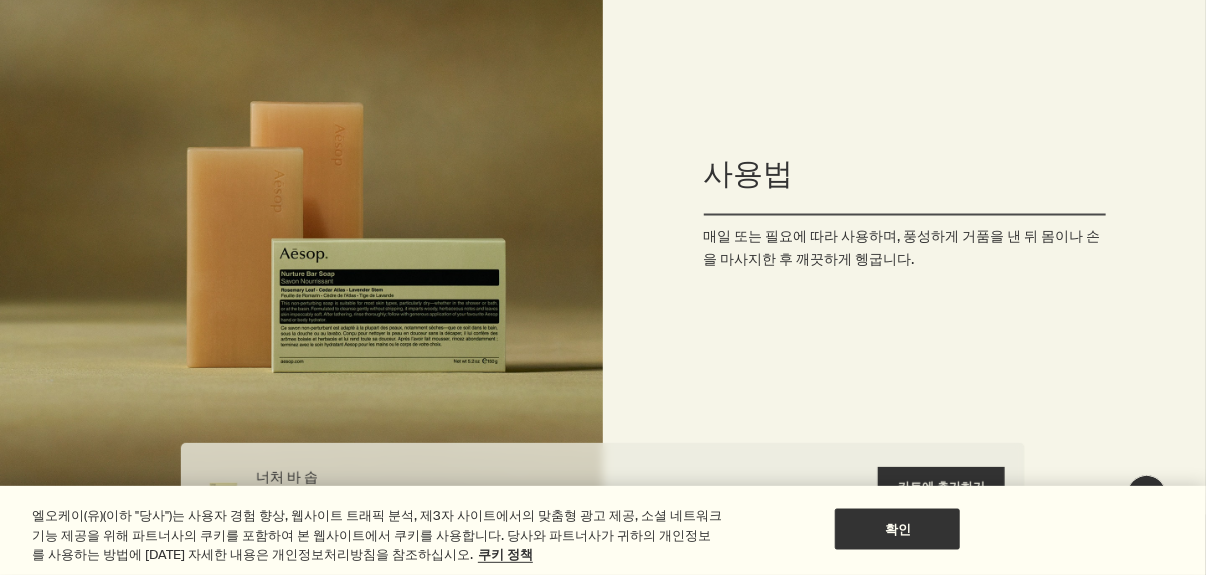 scroll, scrollTop: 1299, scrollLeft: 0, axis: vertical 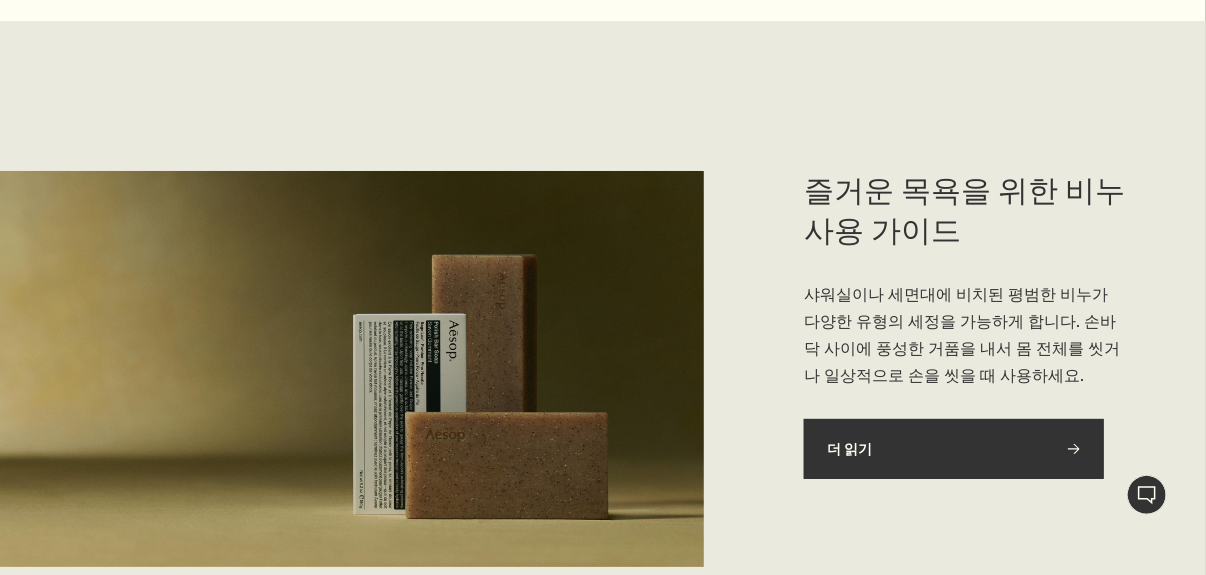 click on "rightArrow" 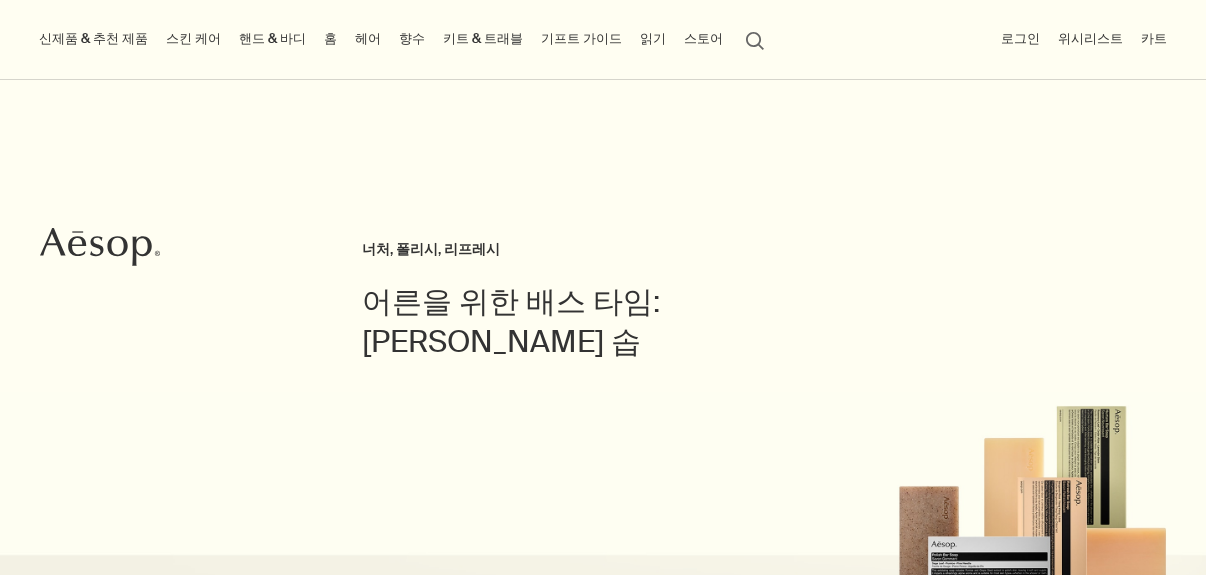 scroll, scrollTop: 400, scrollLeft: 0, axis: vertical 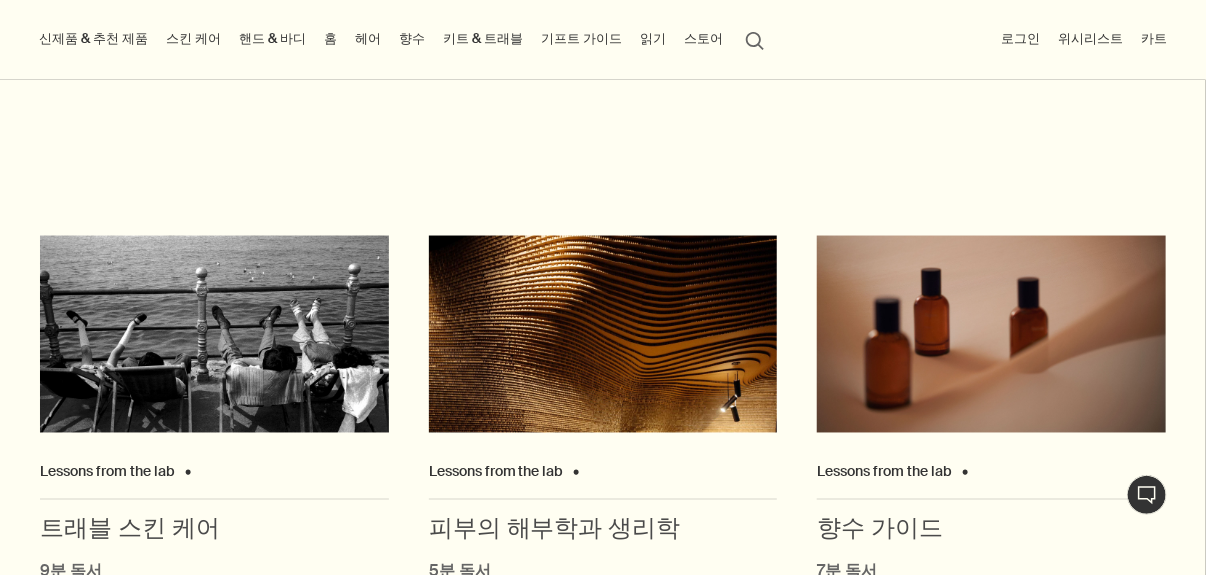 click on "헤어" at bounding box center (368, 39) 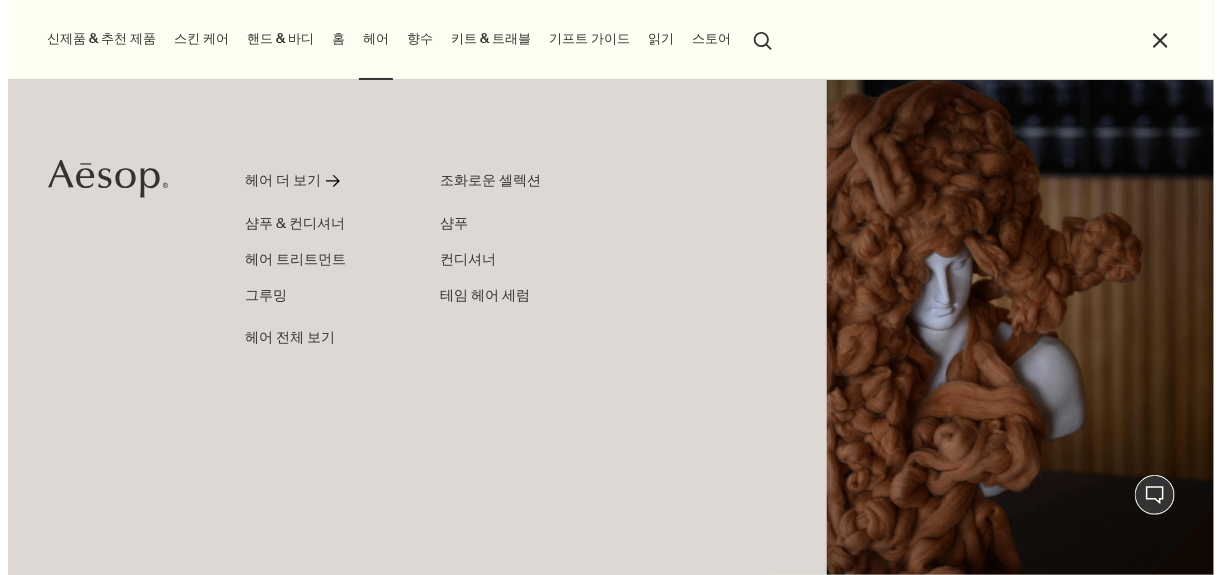 scroll, scrollTop: 4222, scrollLeft: 0, axis: vertical 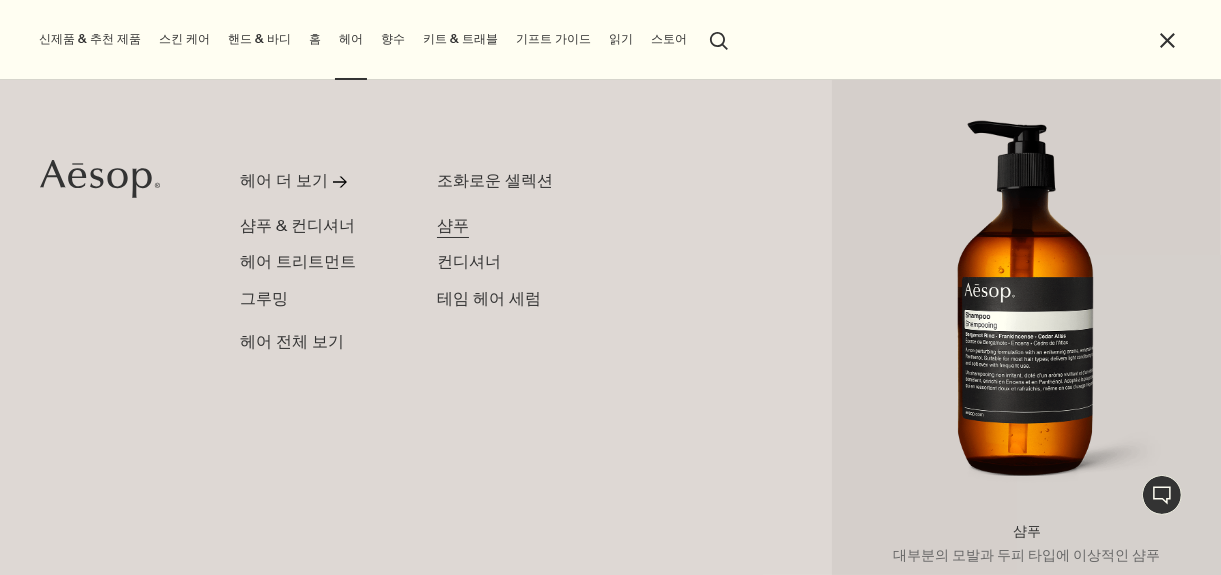 click on "샴푸" at bounding box center (453, 226) 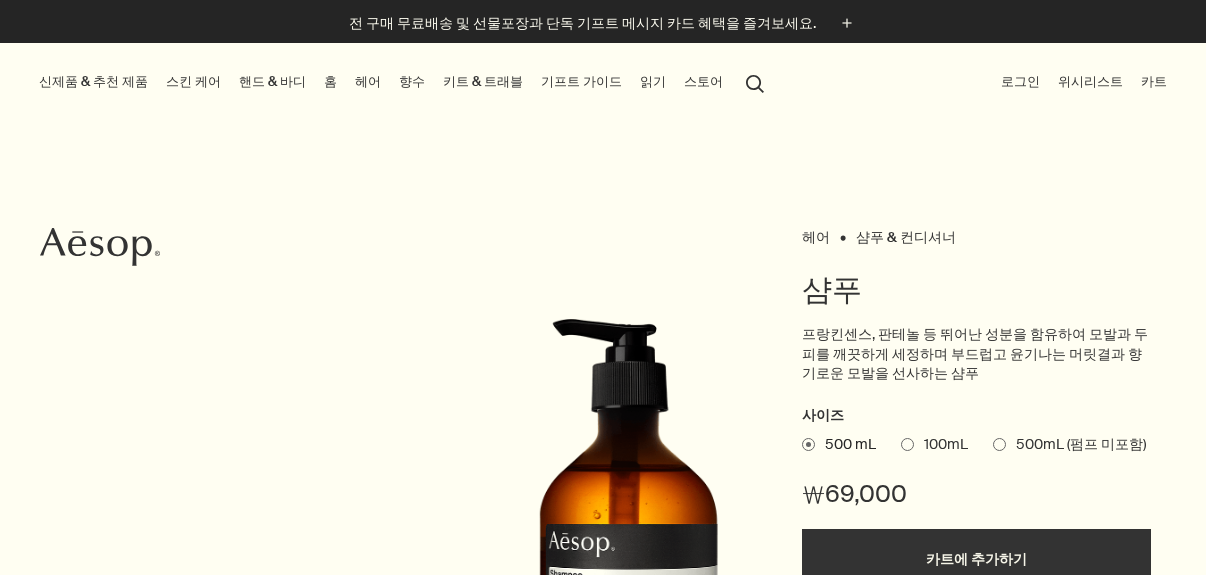 scroll, scrollTop: 0, scrollLeft: 0, axis: both 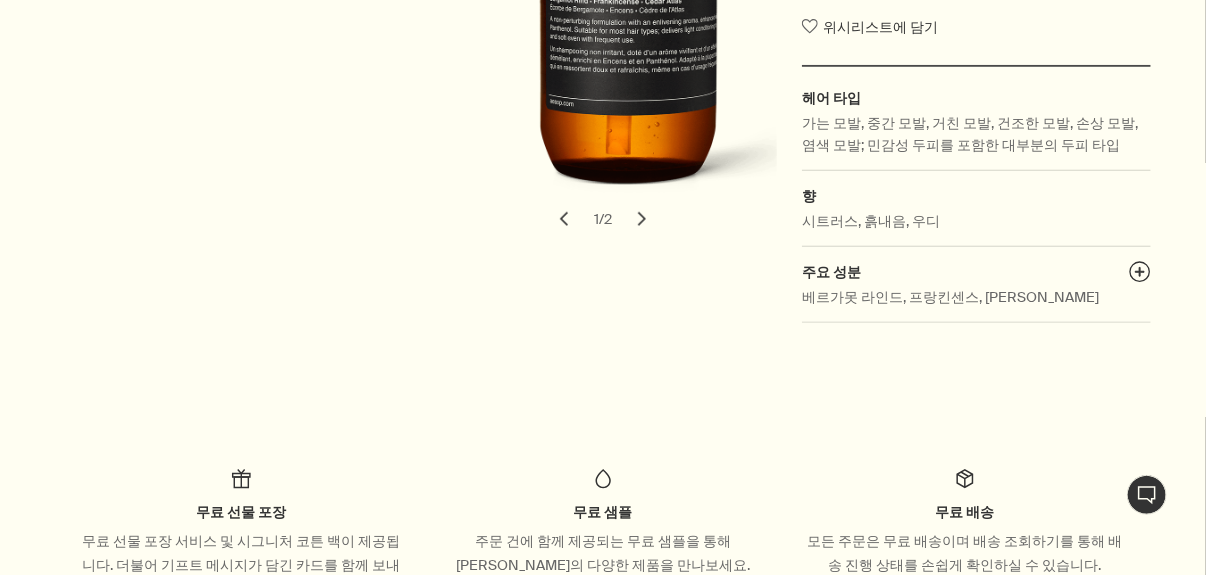 click on "chevron" at bounding box center (642, 219) 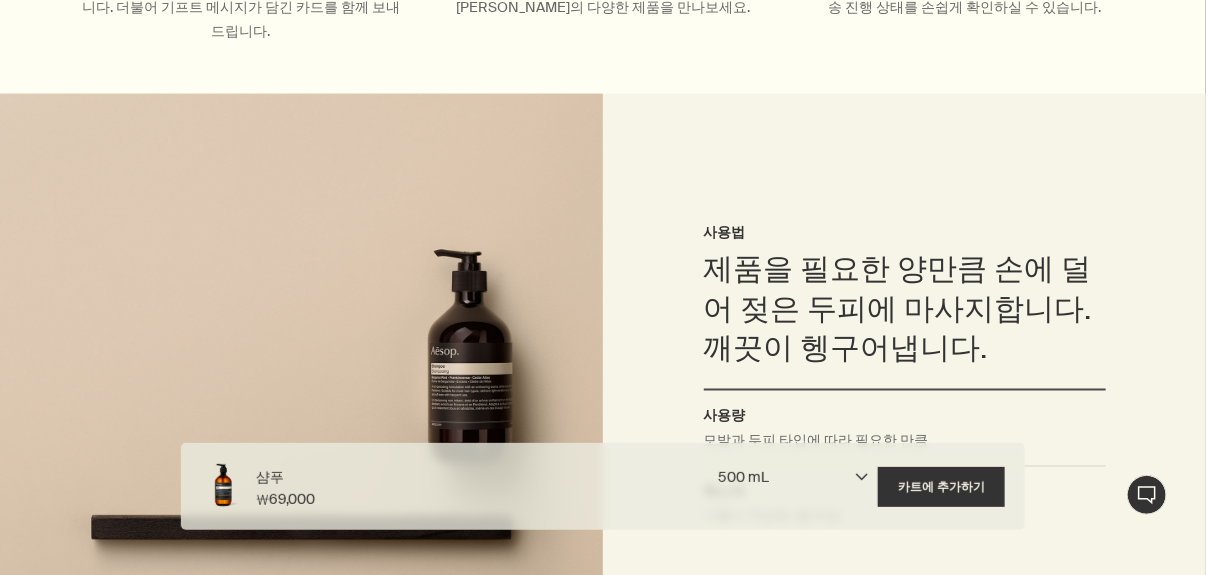 scroll, scrollTop: 1299, scrollLeft: 0, axis: vertical 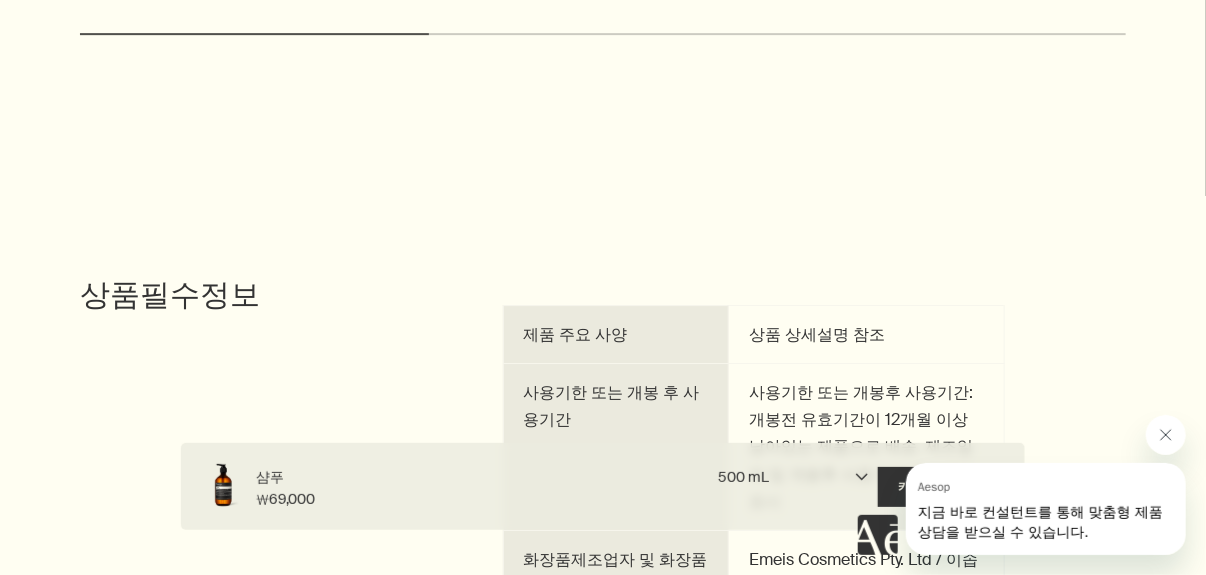 click 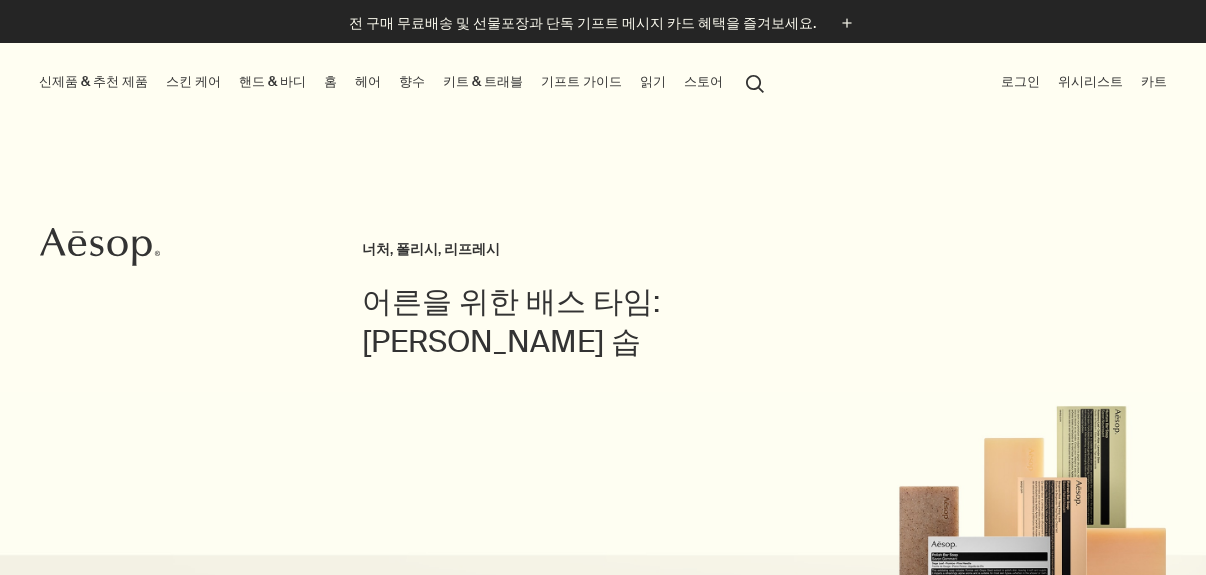 scroll, scrollTop: 0, scrollLeft: 0, axis: both 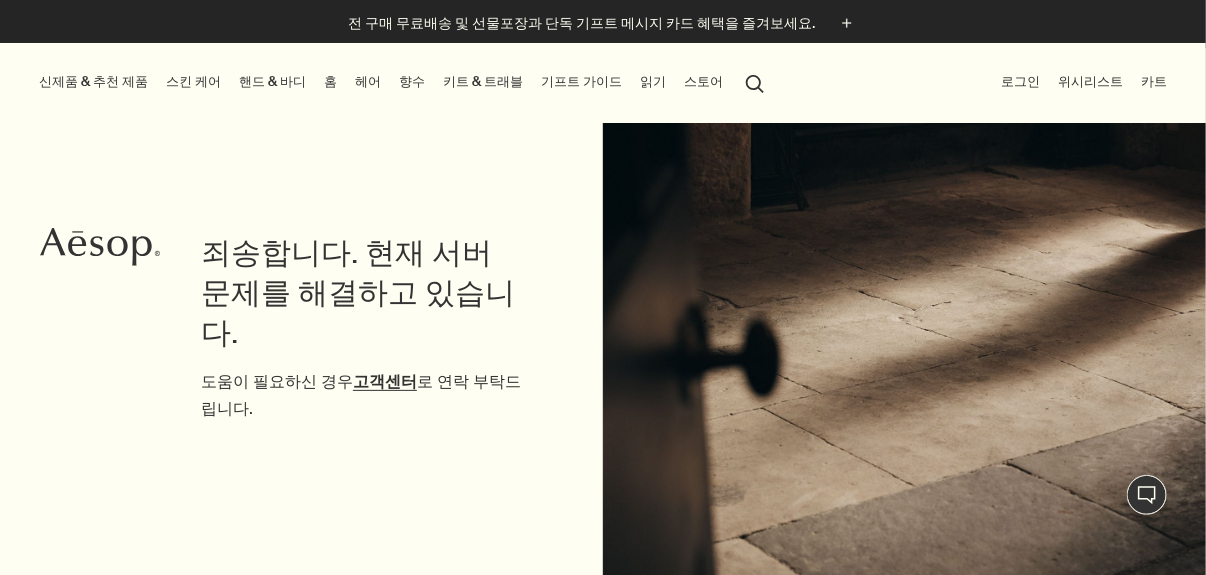 click on "기프트 가이드" at bounding box center (581, 82) 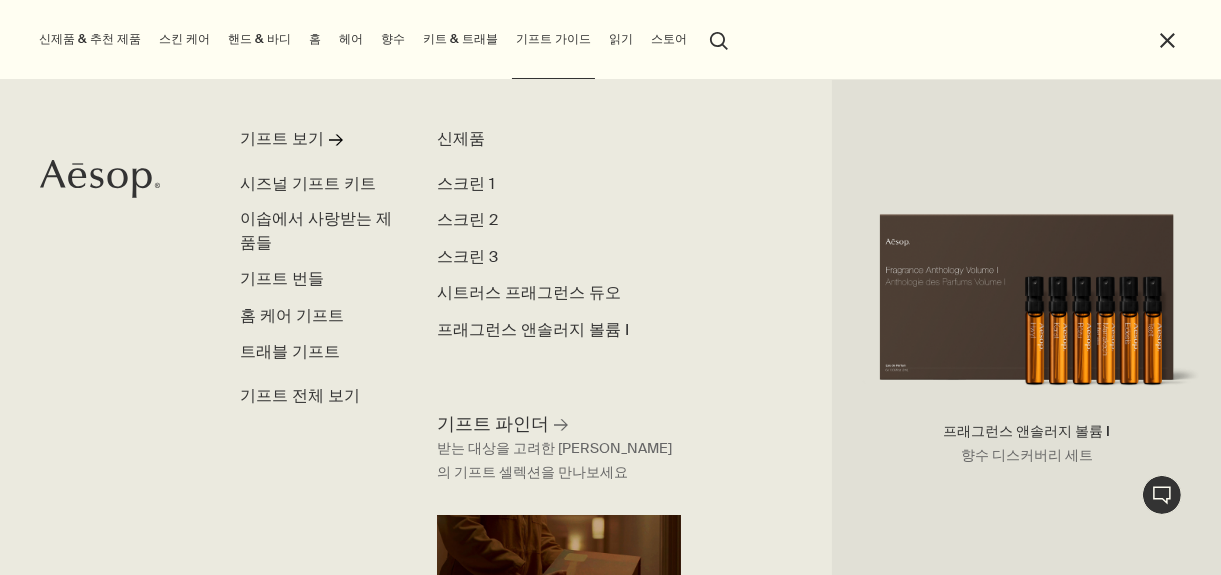 scroll, scrollTop: 0, scrollLeft: 0, axis: both 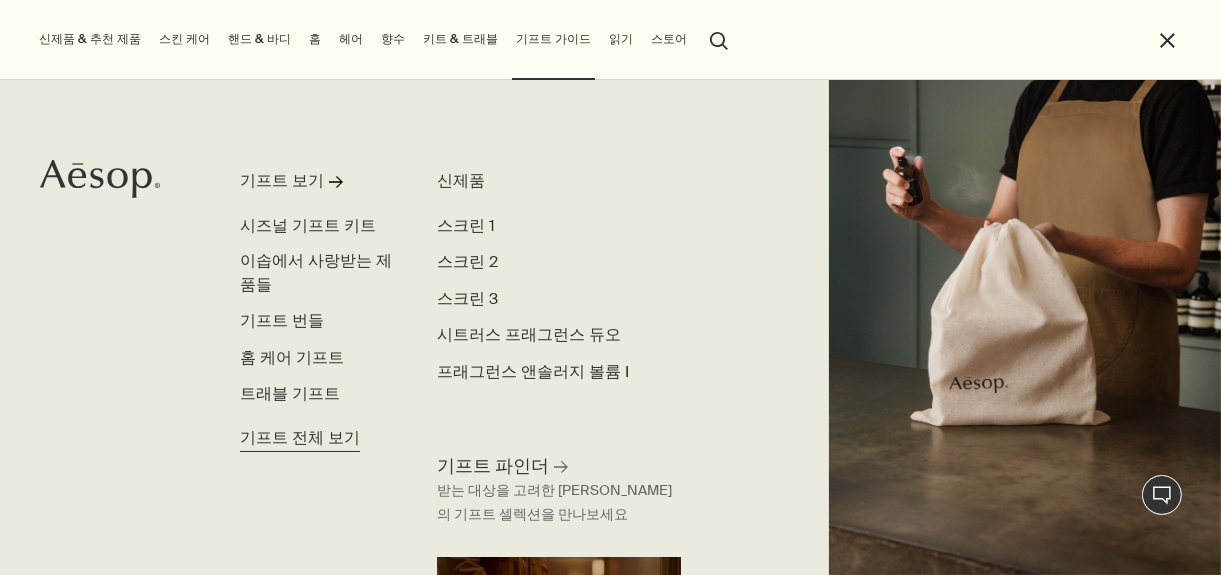 click on "기프트 전체 보기" at bounding box center [300, 439] 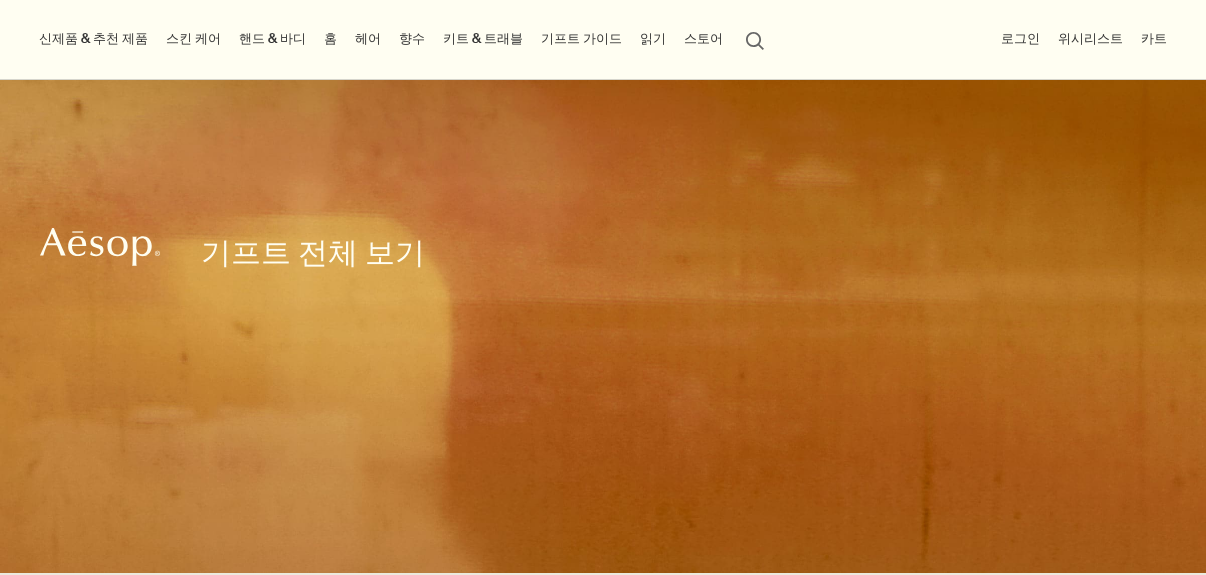 scroll, scrollTop: 800, scrollLeft: 0, axis: vertical 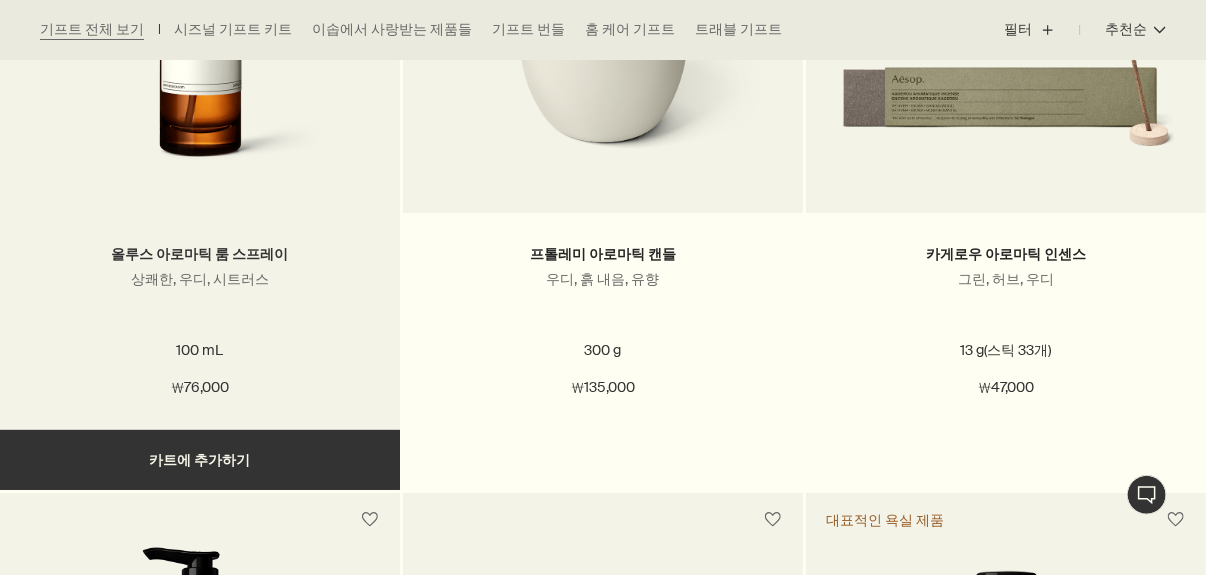 click on "올루스 아로마틱 룸 스프레이" at bounding box center (200, 254) 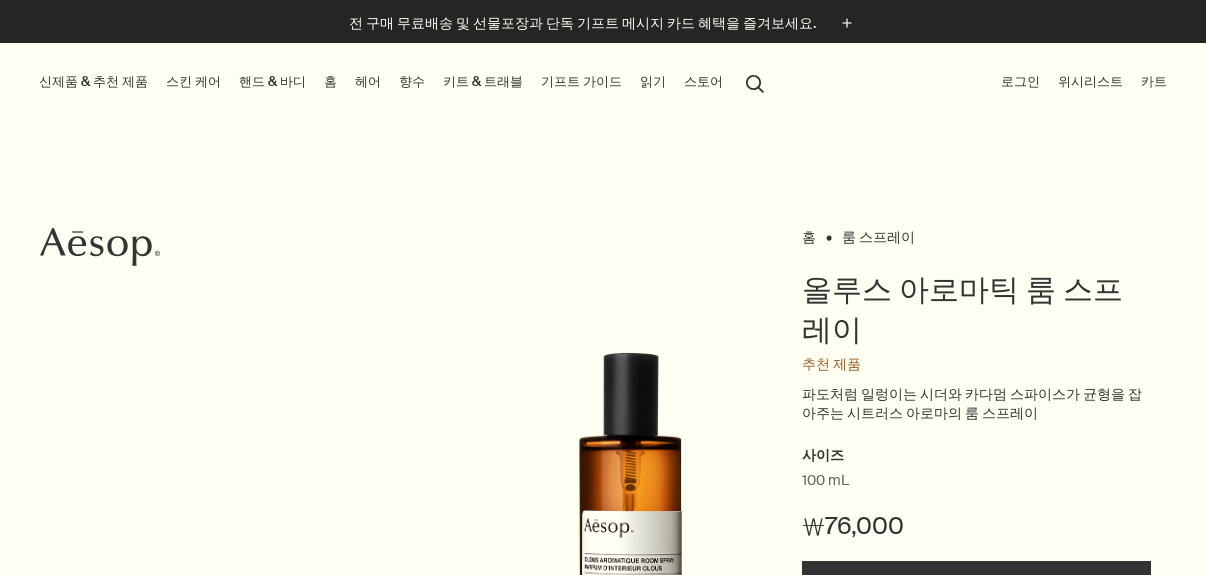 scroll, scrollTop: 0, scrollLeft: 0, axis: both 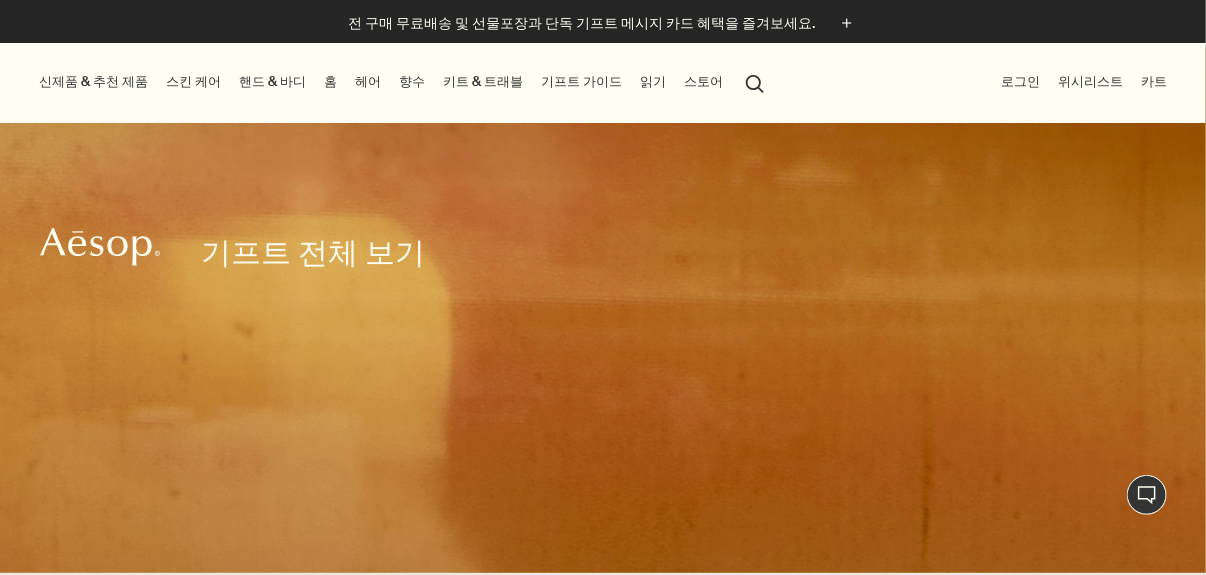 click on "헤어" at bounding box center [368, 82] 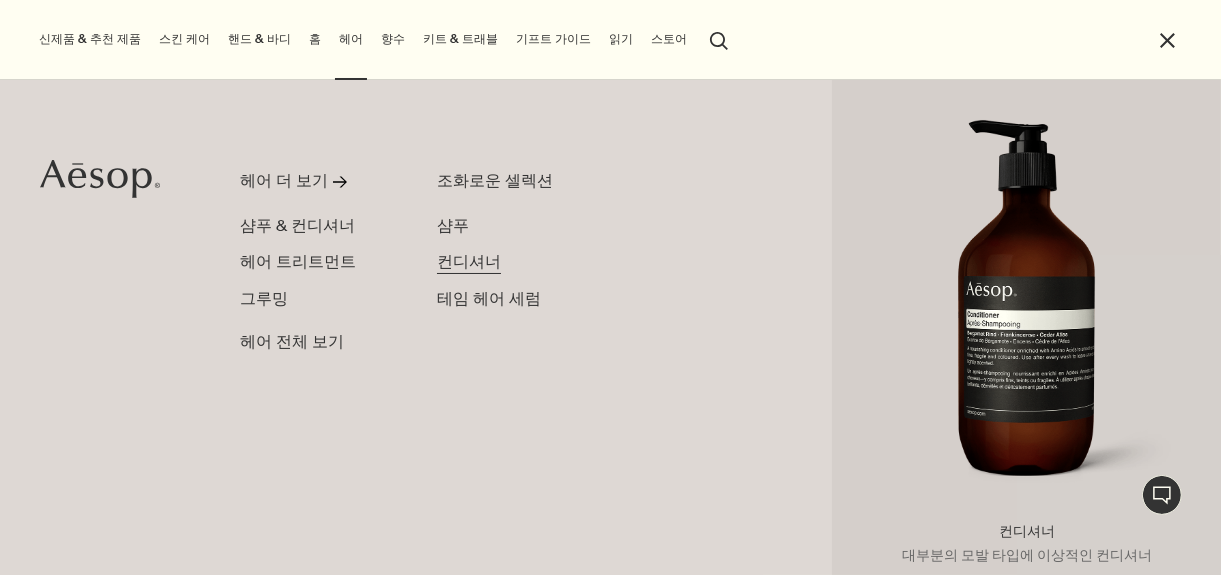 click on "컨디셔너" at bounding box center (469, 262) 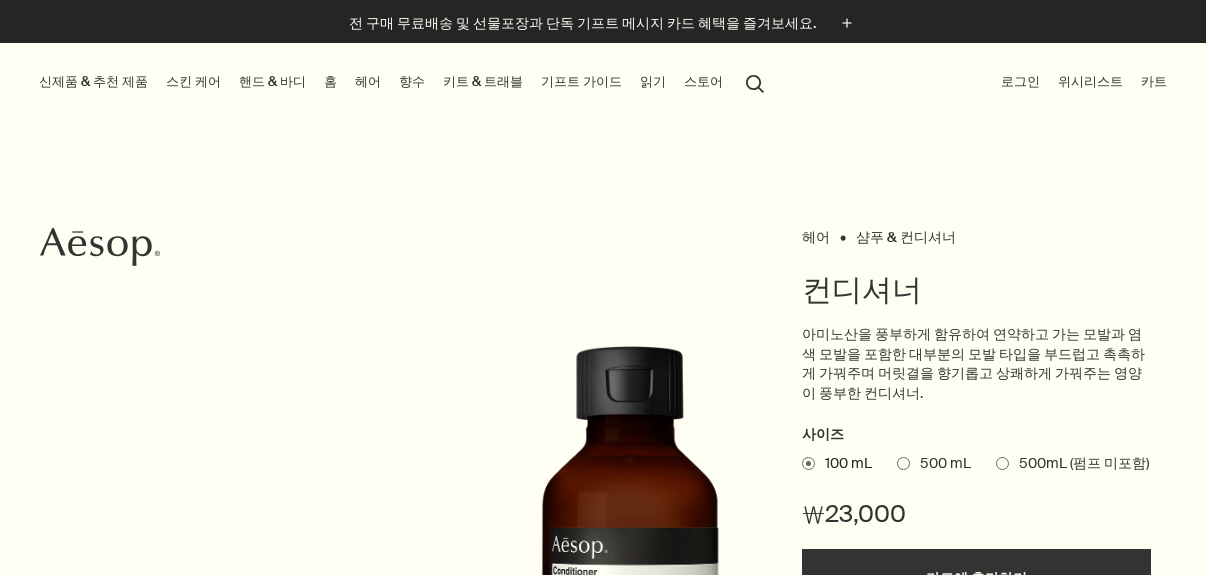 scroll, scrollTop: 200, scrollLeft: 0, axis: vertical 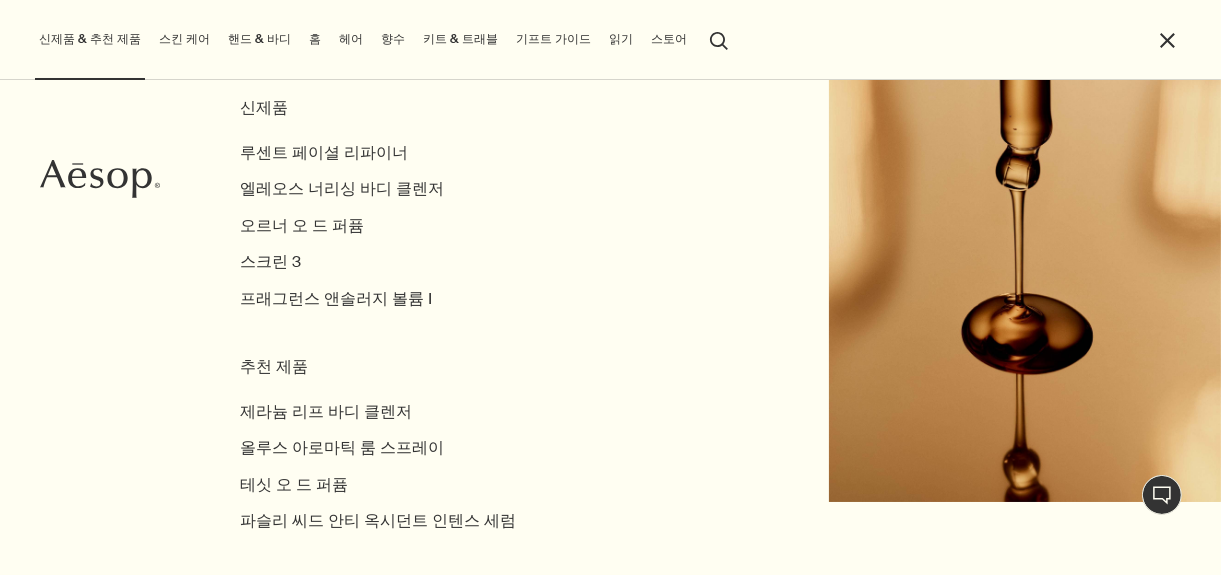 click on "스토어" at bounding box center [669, 39] 